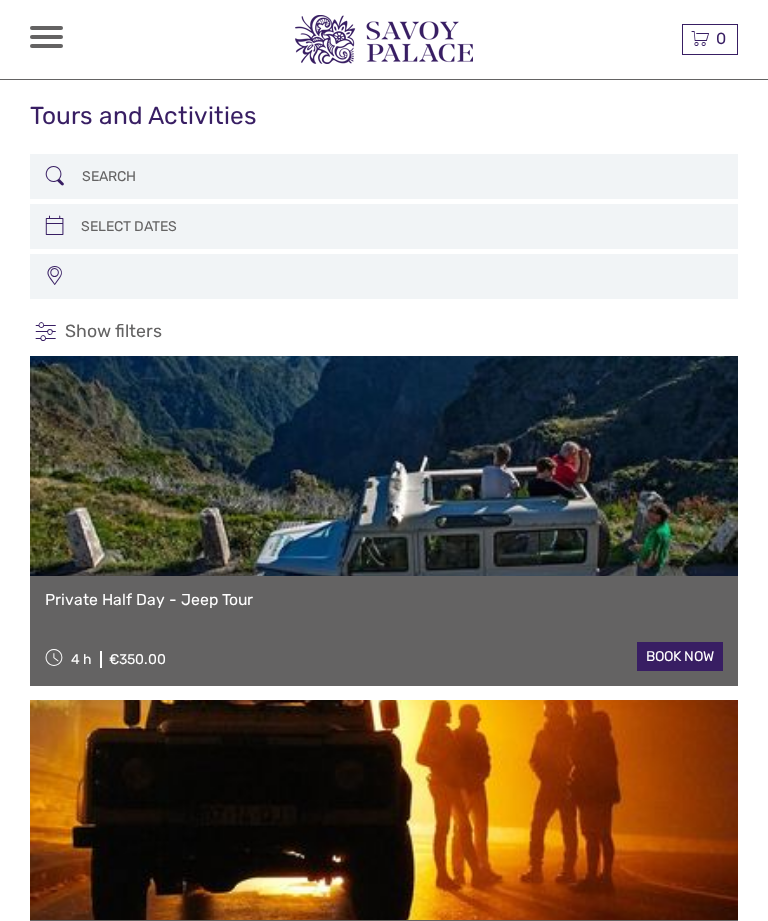 select 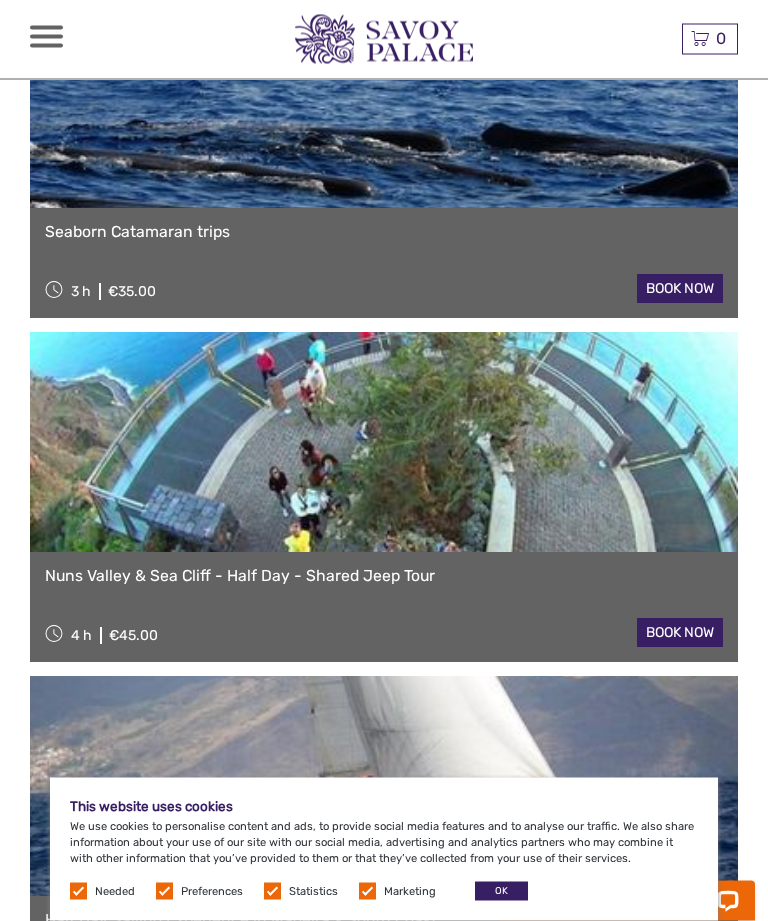scroll, scrollTop: 2435, scrollLeft: 0, axis: vertical 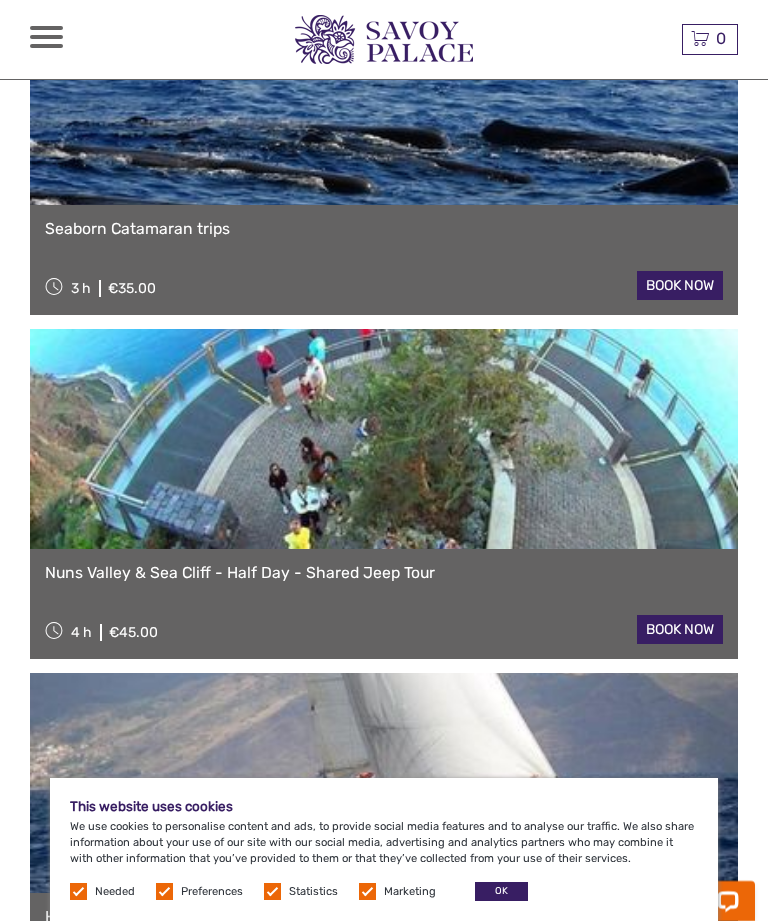 click on "Nuns Valley & Sea Cliff - Half Day - Shared Jeep Tour" at bounding box center (384, 573) 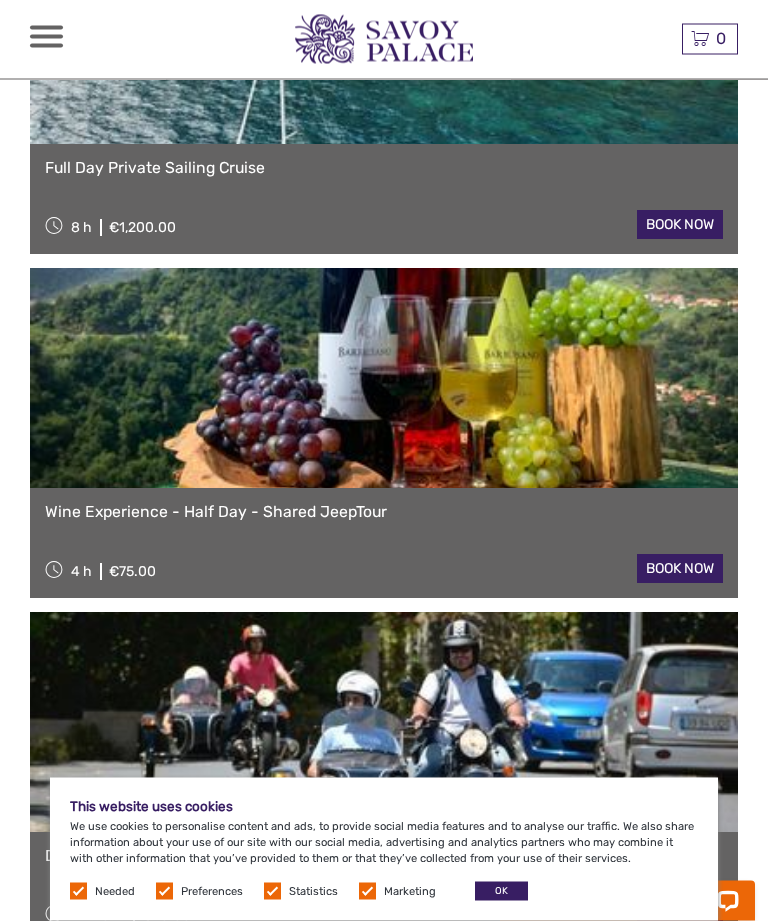 scroll, scrollTop: 3872, scrollLeft: 0, axis: vertical 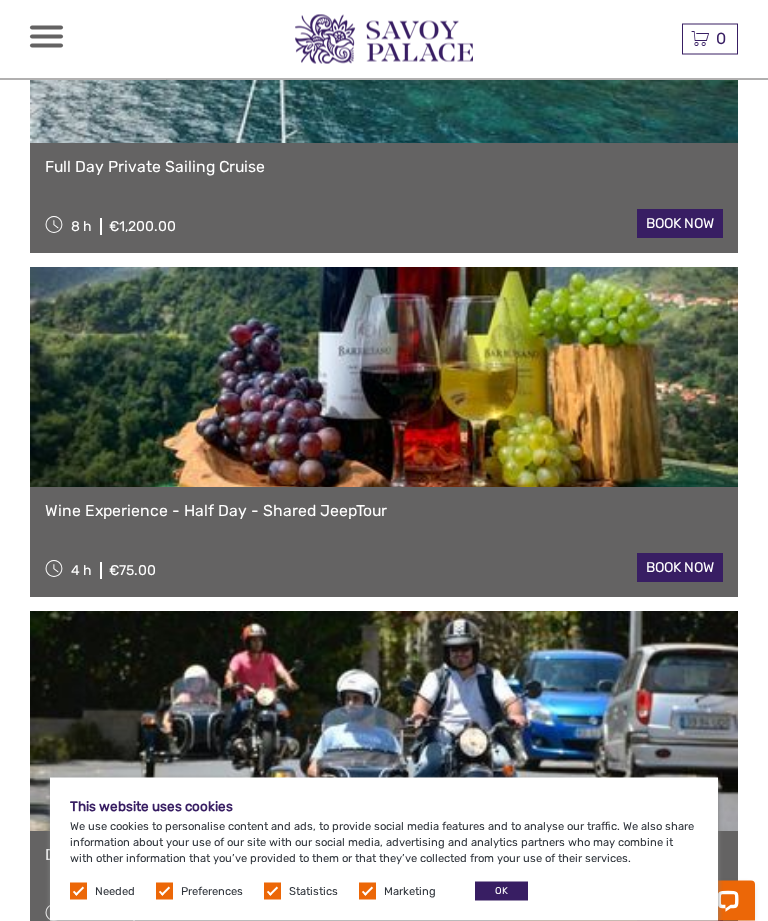 click on "Wine Experience - Half Day - Shared JeepTour" at bounding box center (384, 512) 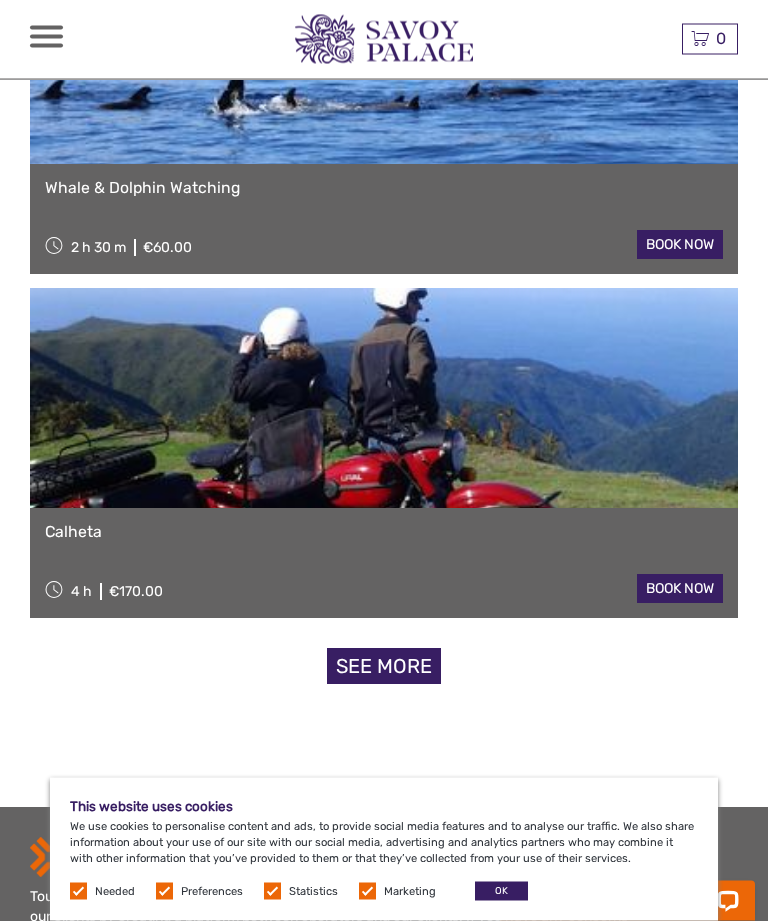 scroll, scrollTop: 5916, scrollLeft: 0, axis: vertical 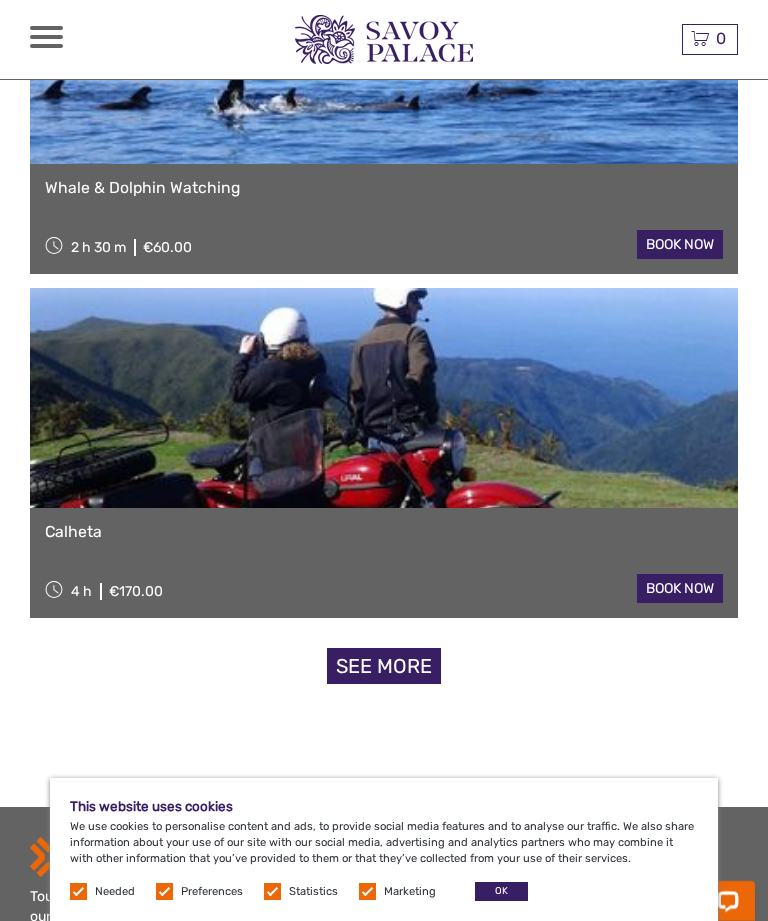 click on "See more" at bounding box center [384, 666] 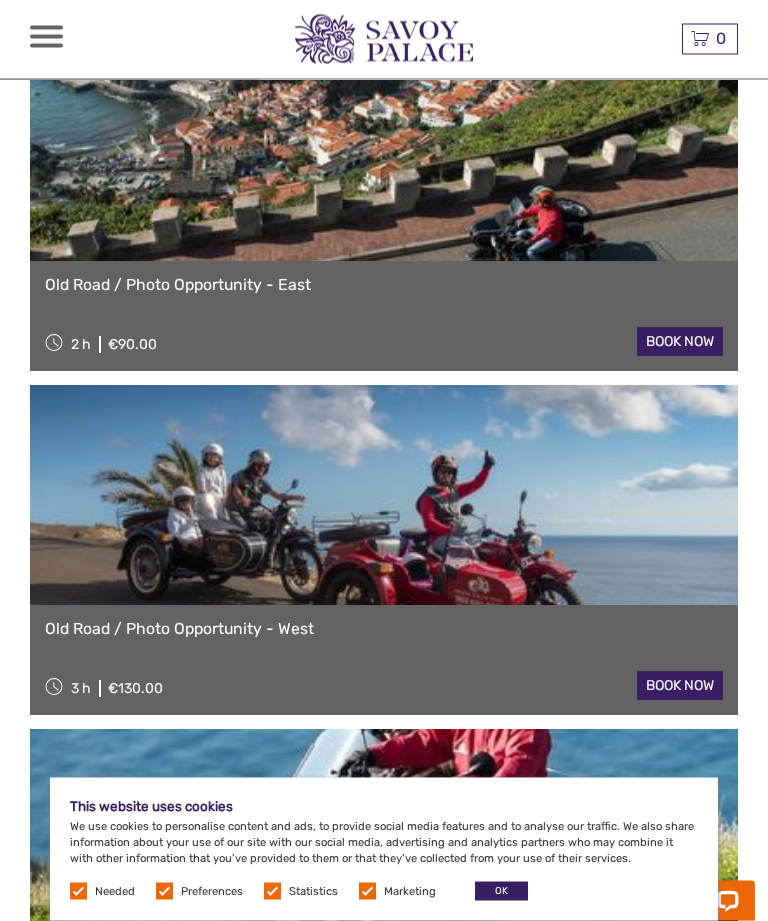 scroll, scrollTop: 7899, scrollLeft: 0, axis: vertical 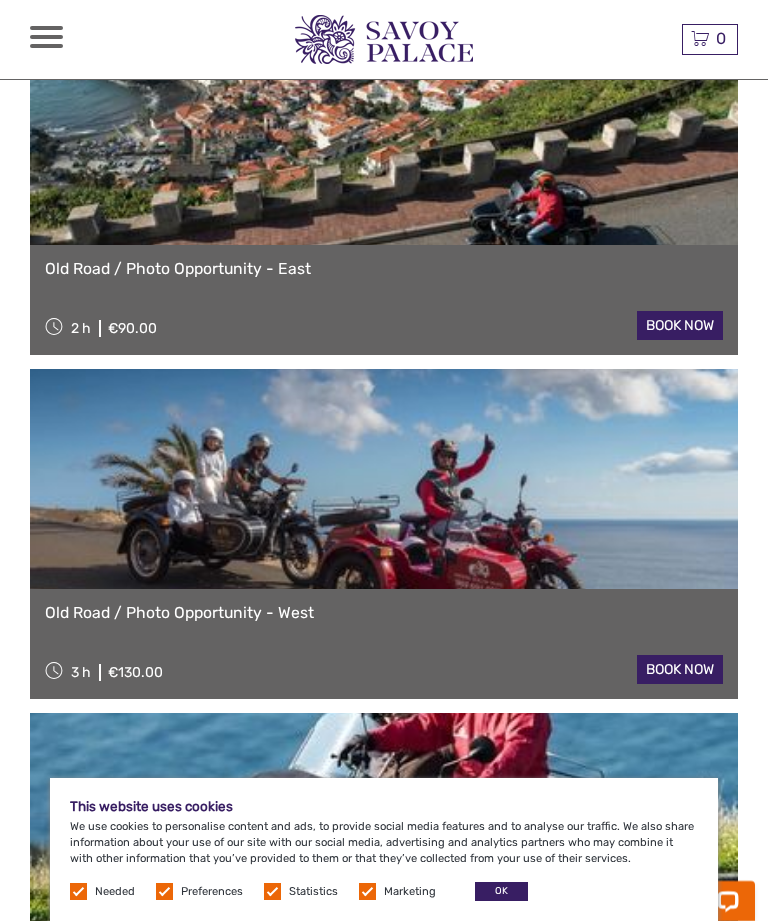 click at bounding box center [384, 135] 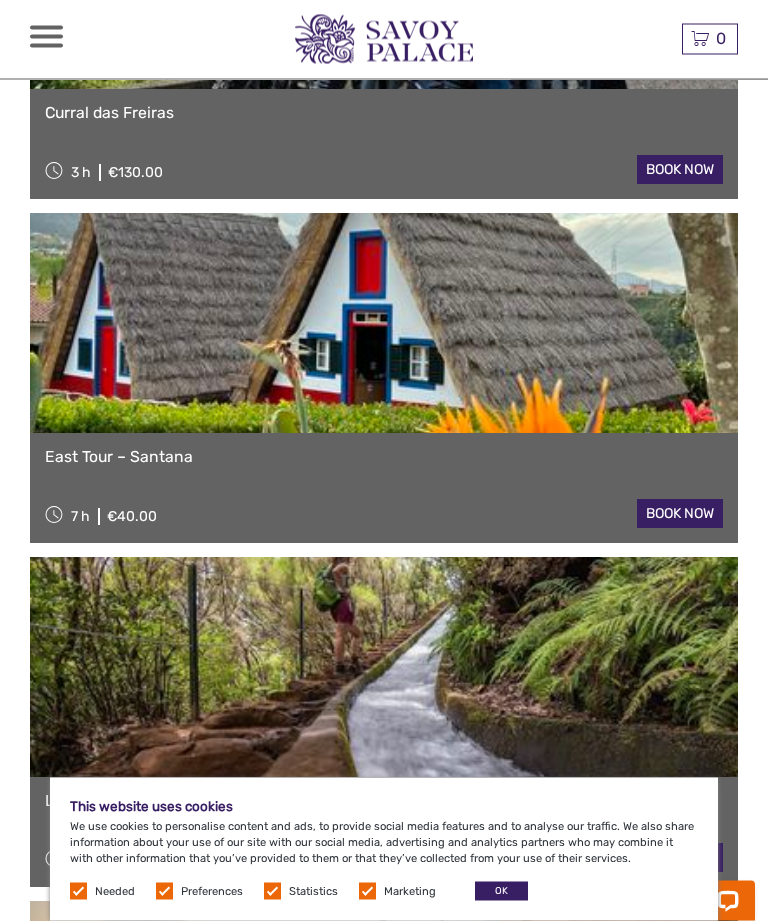 scroll, scrollTop: 8745, scrollLeft: 0, axis: vertical 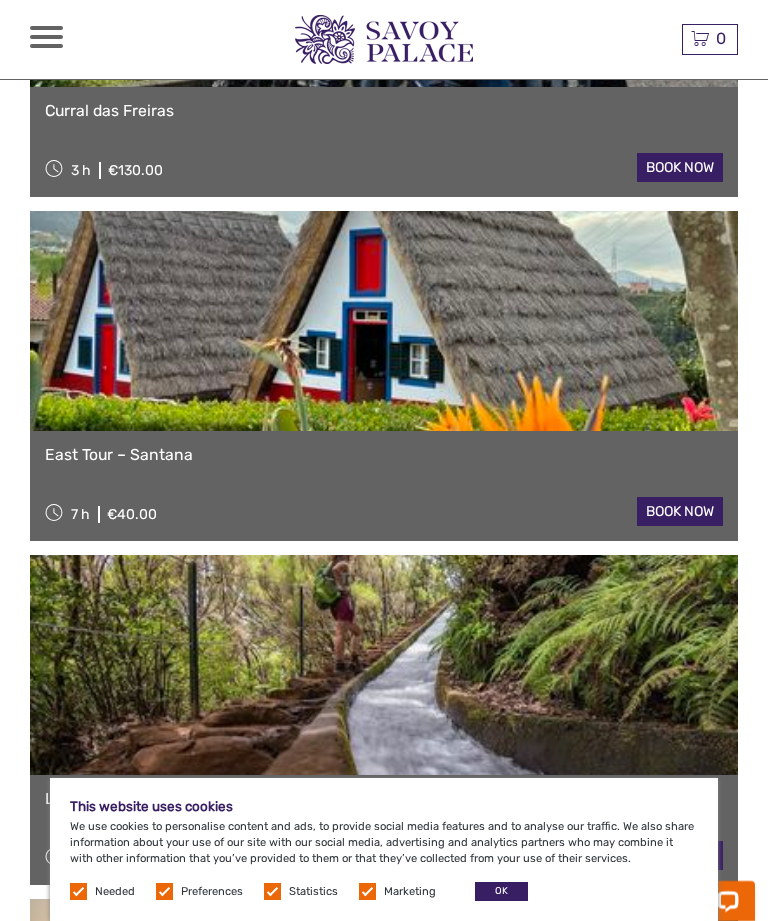 click on "East Tour – Santana" at bounding box center [384, 455] 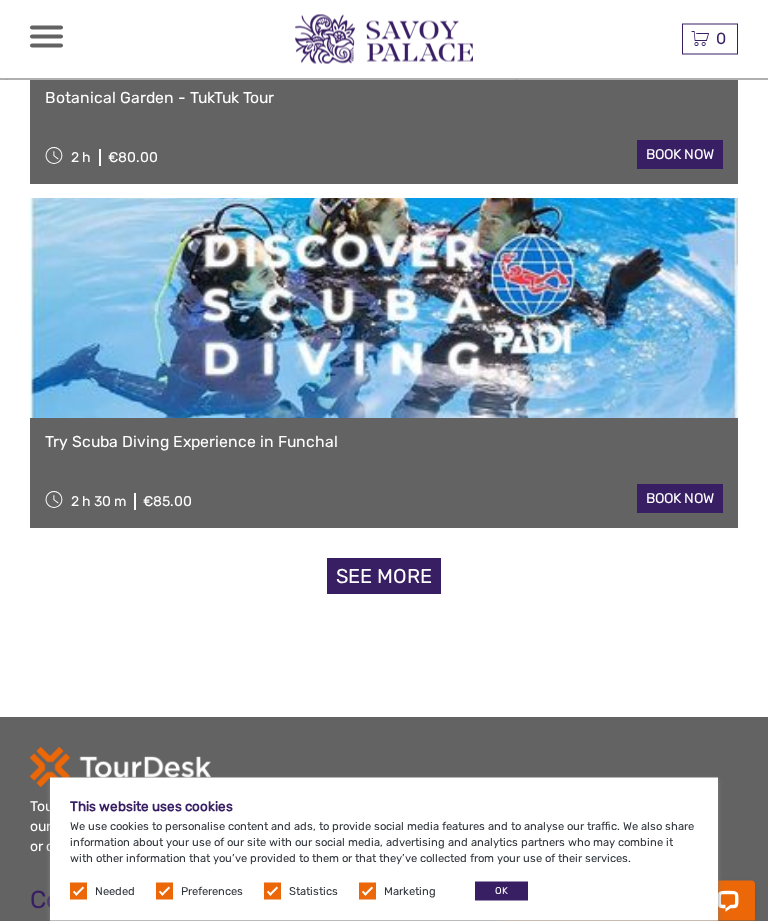 scroll, scrollTop: 12198, scrollLeft: 0, axis: vertical 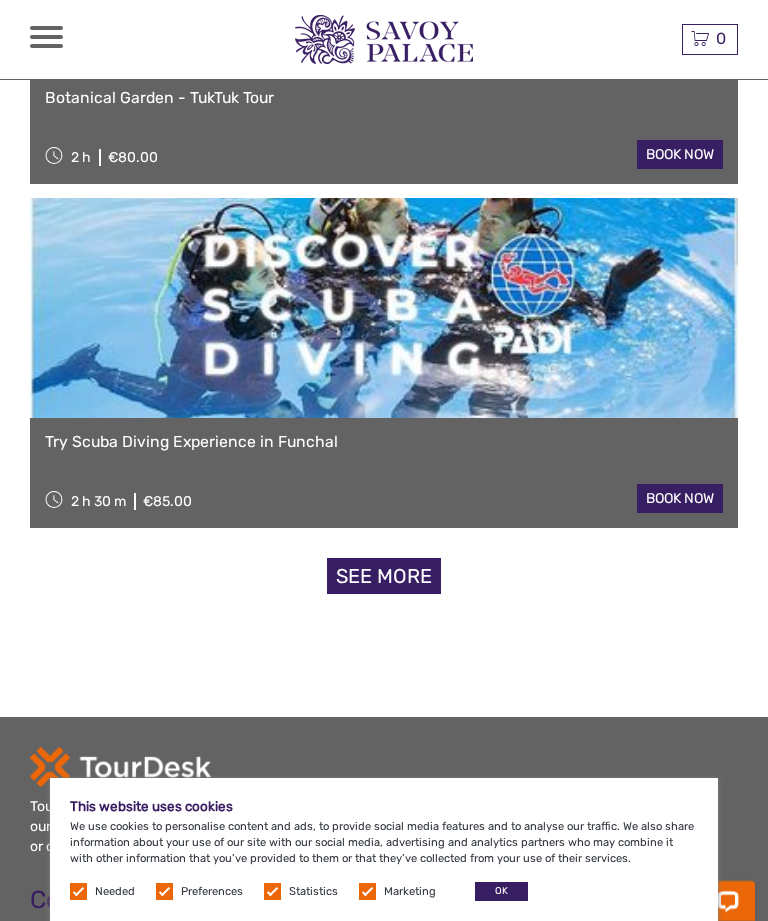 click on "See more" at bounding box center [384, 576] 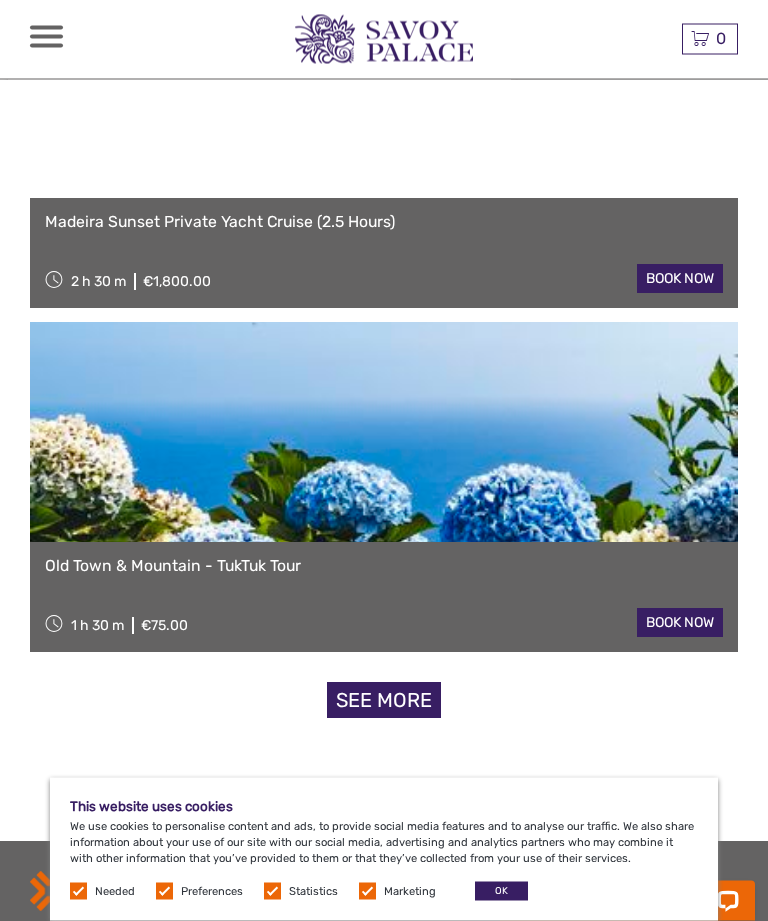 scroll, scrollTop: 18267, scrollLeft: 0, axis: vertical 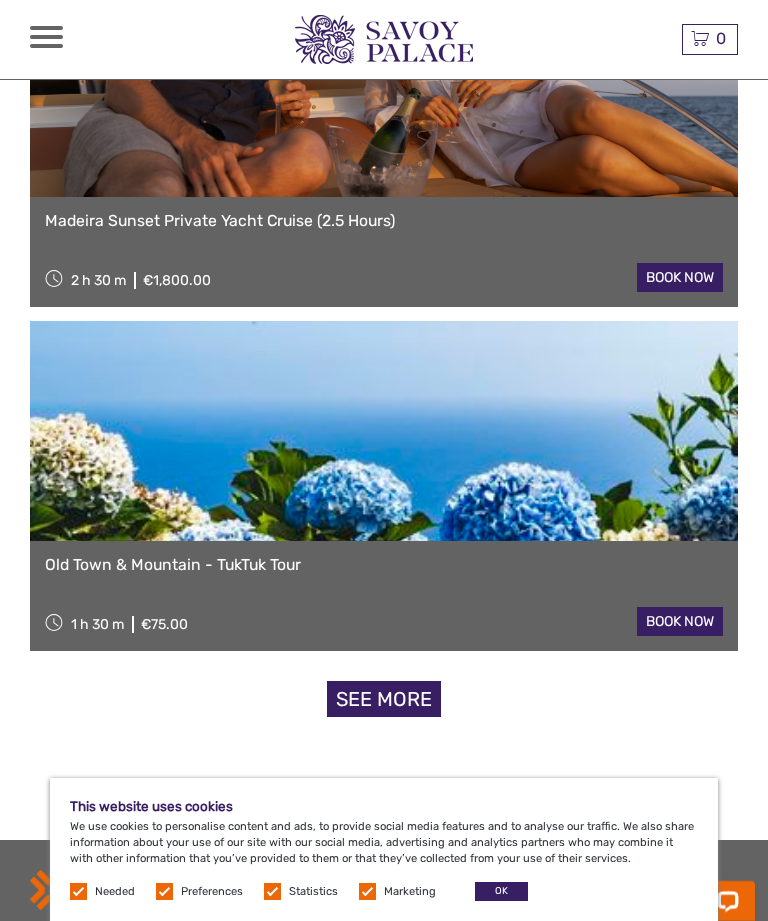 click on "See more" at bounding box center [384, 699] 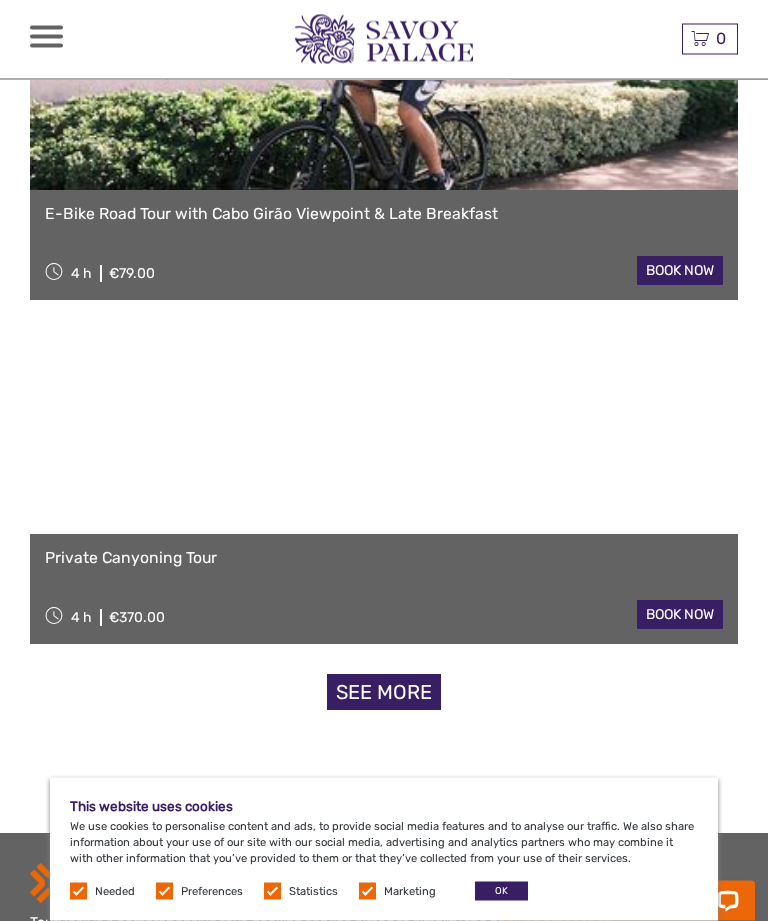 scroll, scrollTop: 24466, scrollLeft: 0, axis: vertical 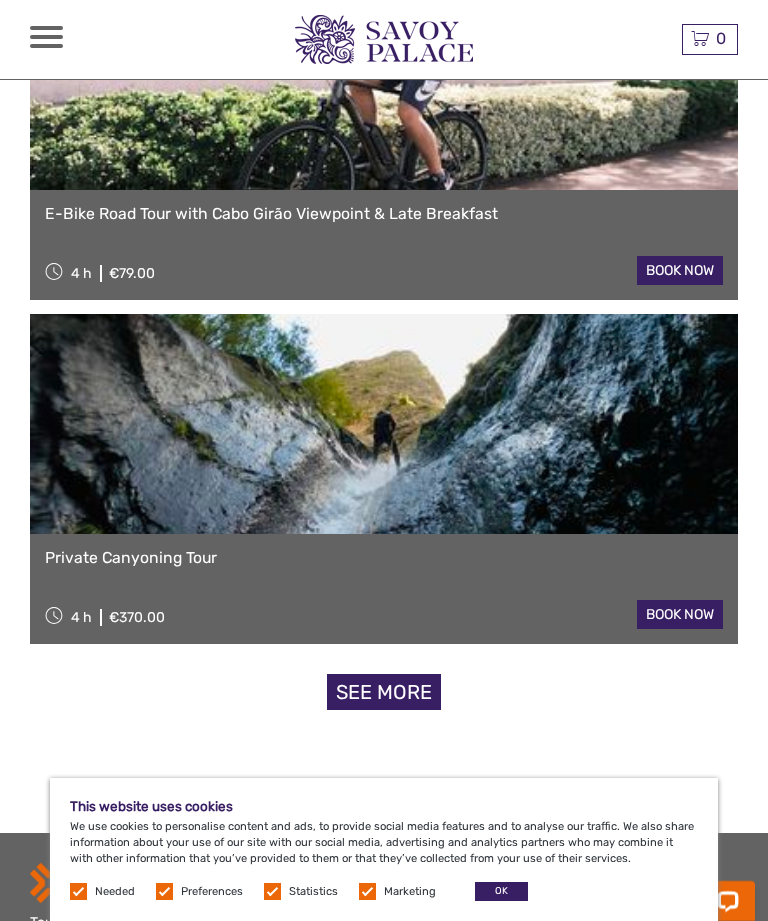 click on "See more" at bounding box center [384, 692] 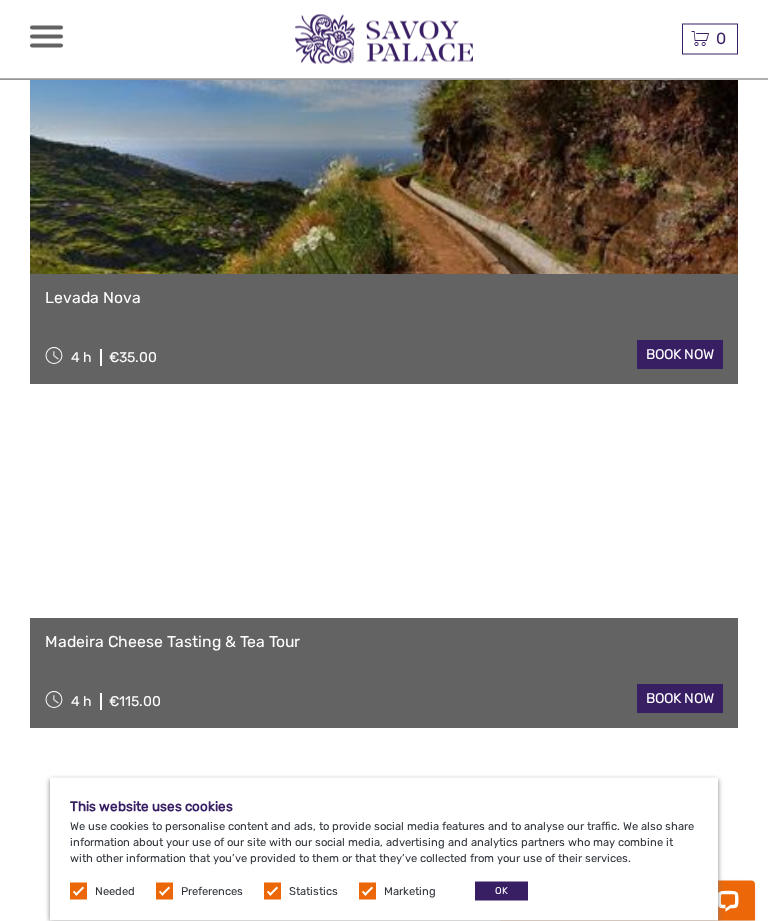 scroll, scrollTop: 29198, scrollLeft: 0, axis: vertical 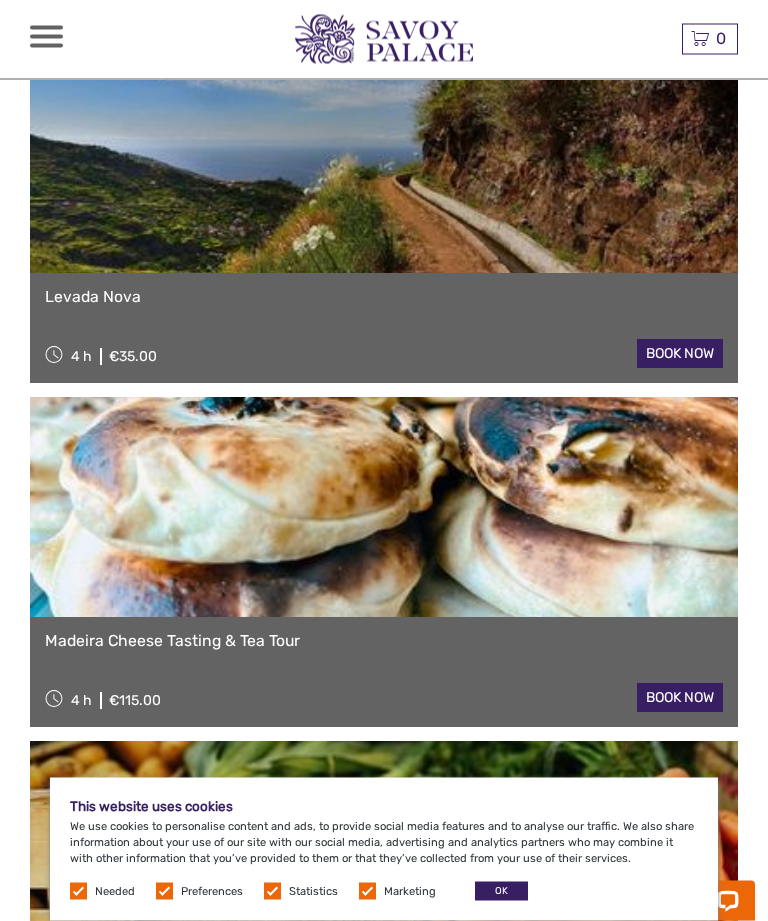 click on "Madeira Cheese Tasting & Tea Tour" at bounding box center (384, 642) 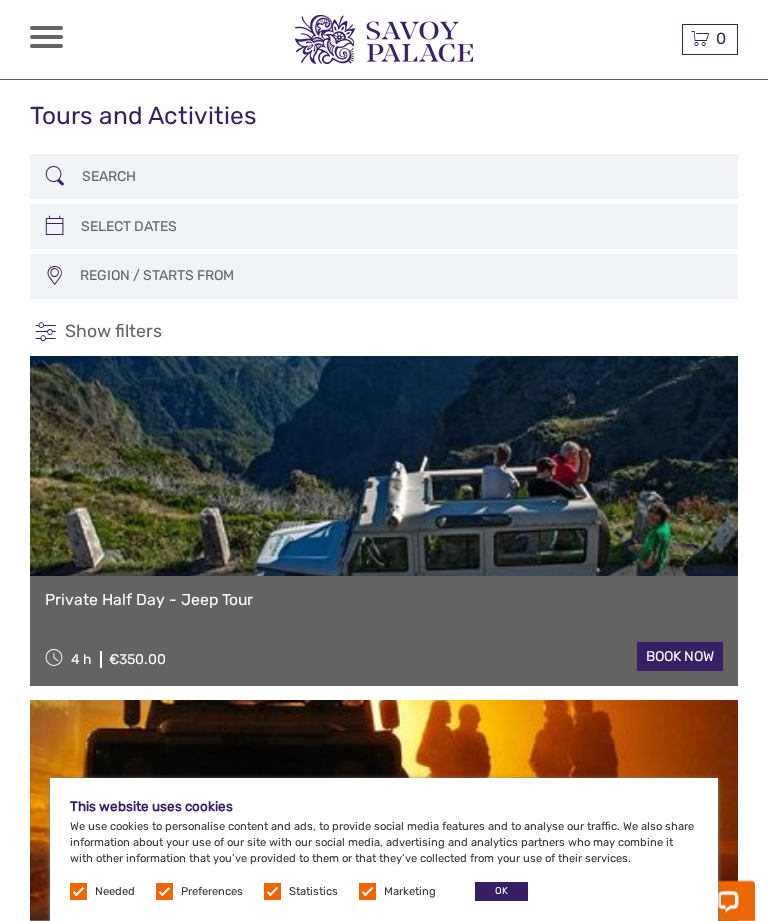 scroll, scrollTop: 29263, scrollLeft: 0, axis: vertical 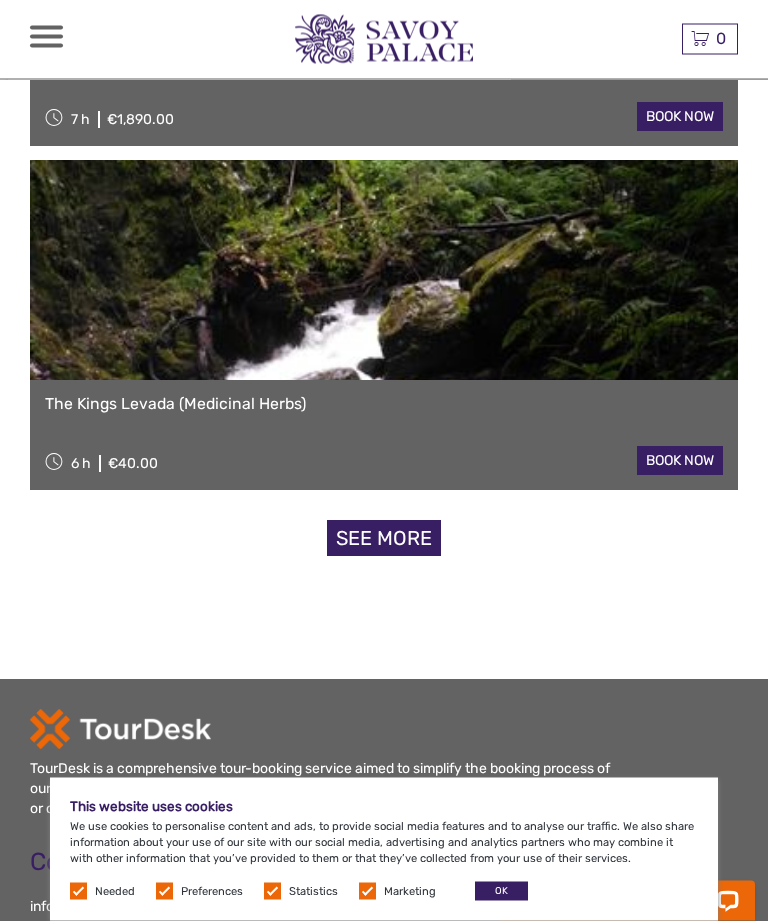 click on "See more" at bounding box center [384, 539] 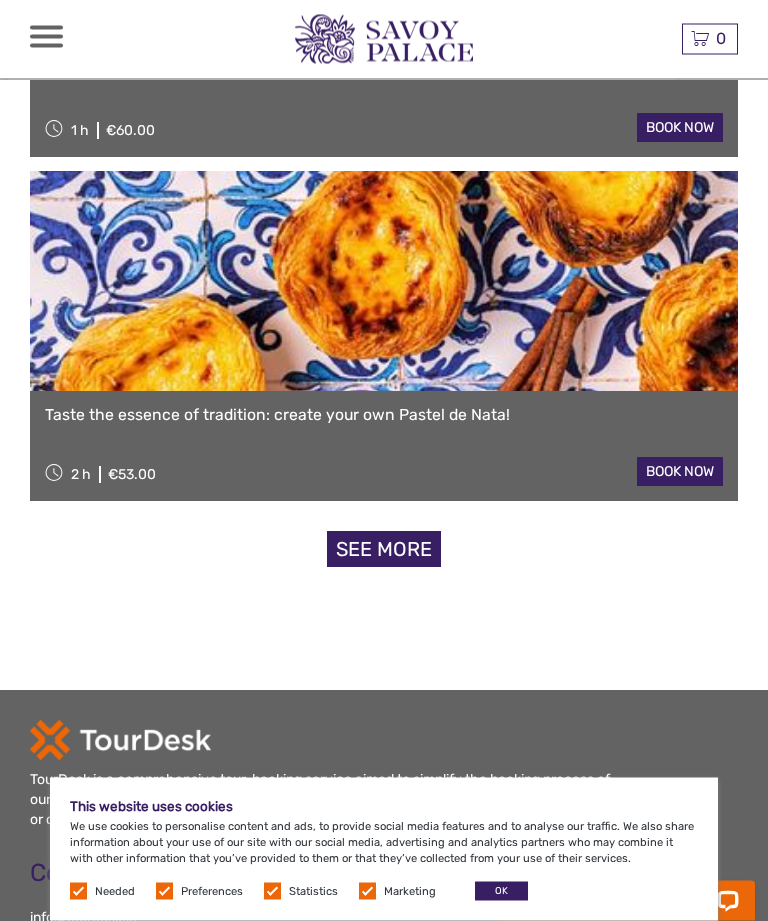 scroll, scrollTop: 36993, scrollLeft: 0, axis: vertical 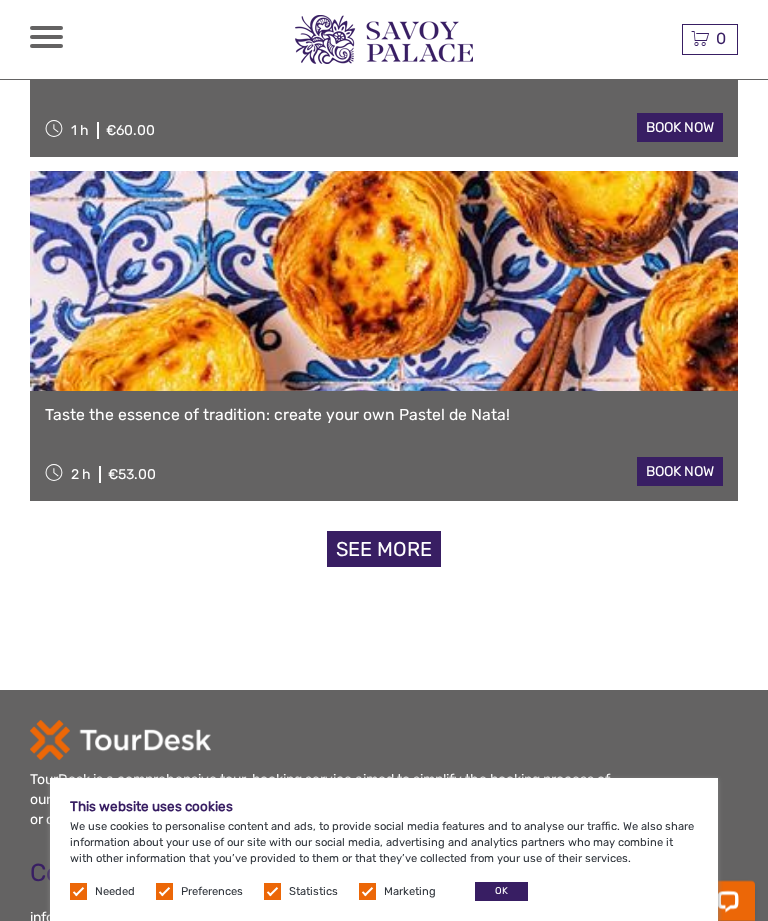click on "See more" at bounding box center [384, 549] 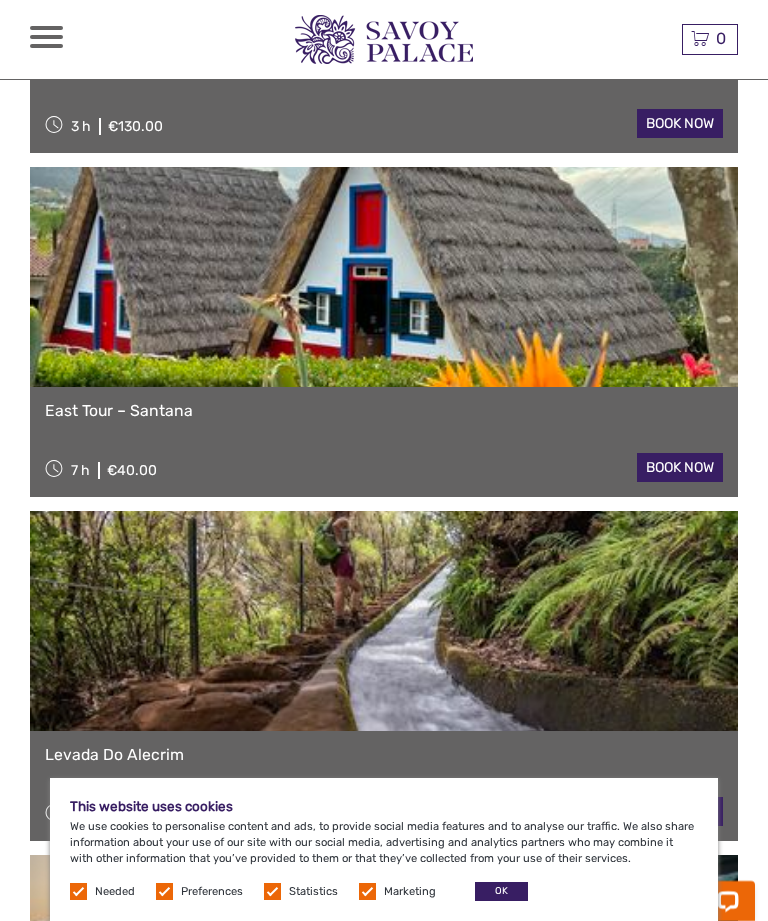scroll, scrollTop: 8787, scrollLeft: 0, axis: vertical 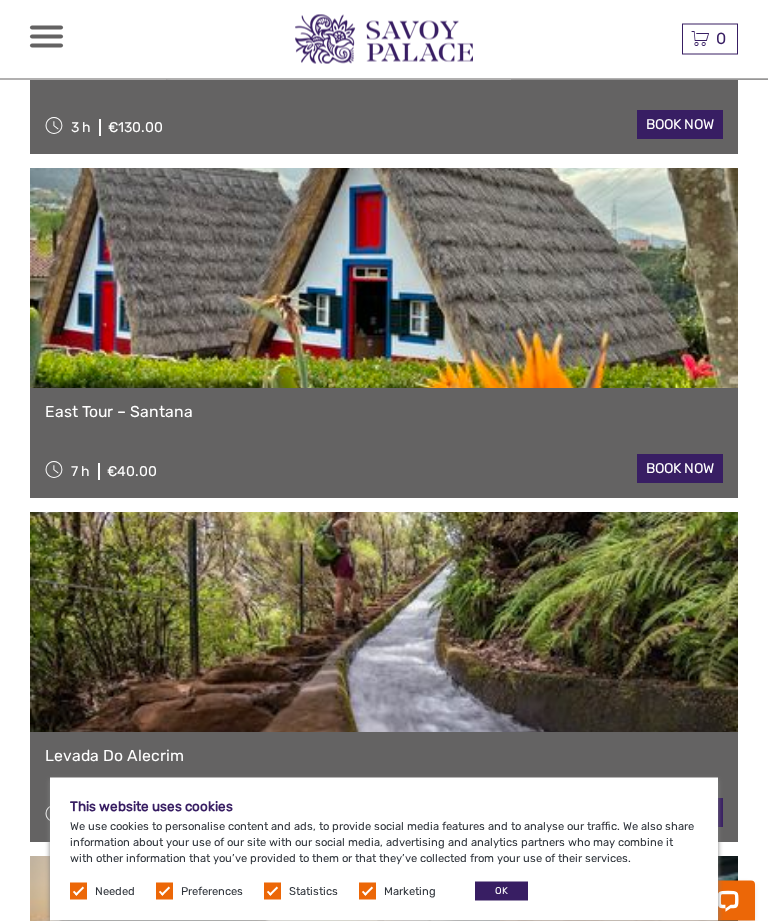 click at bounding box center [384, 279] 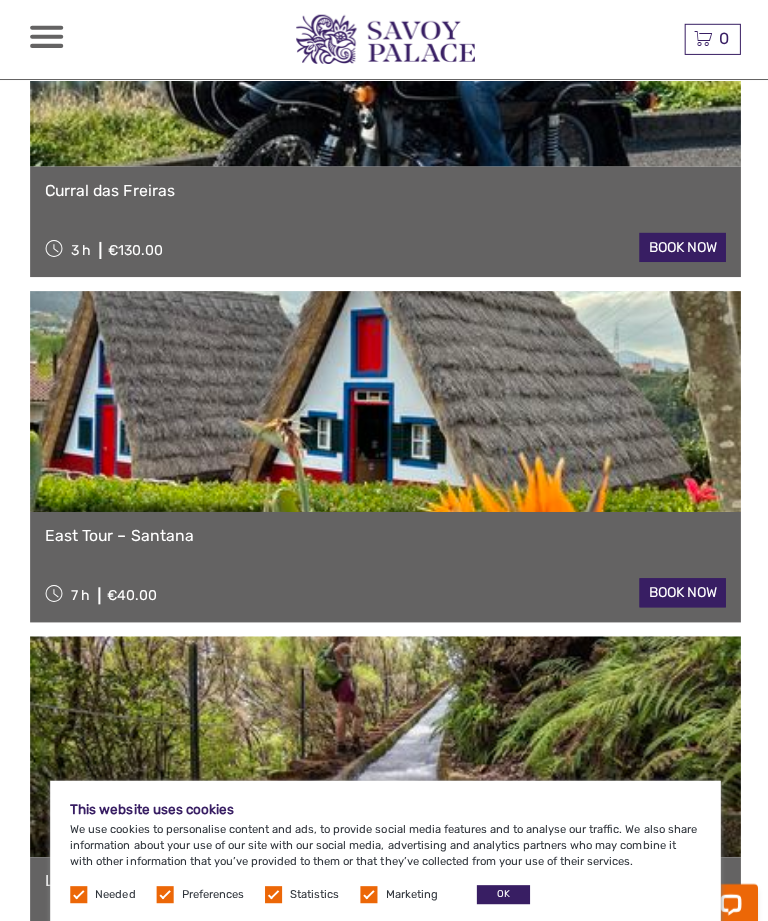 scroll, scrollTop: 8667, scrollLeft: 0, axis: vertical 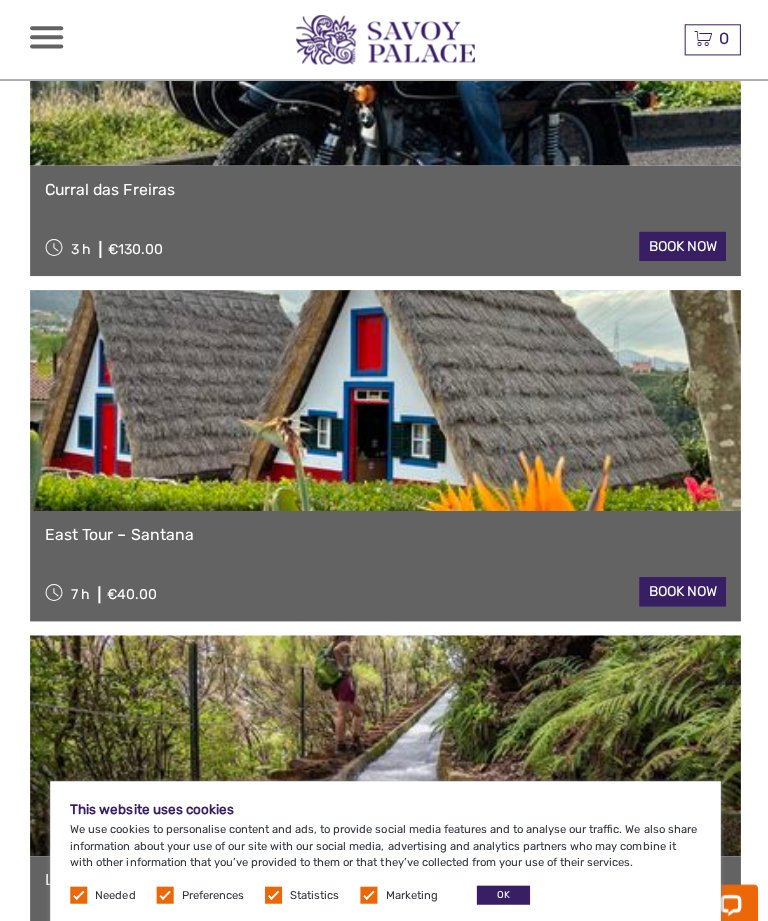 click on "OK" at bounding box center [501, 891] 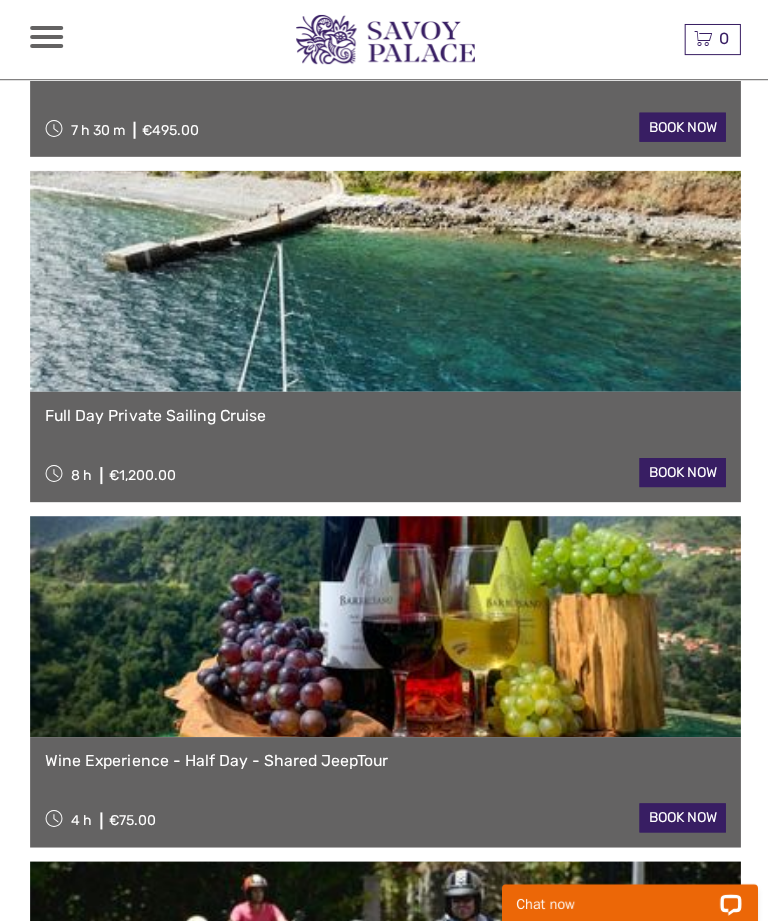 scroll, scrollTop: 3688, scrollLeft: 0, axis: vertical 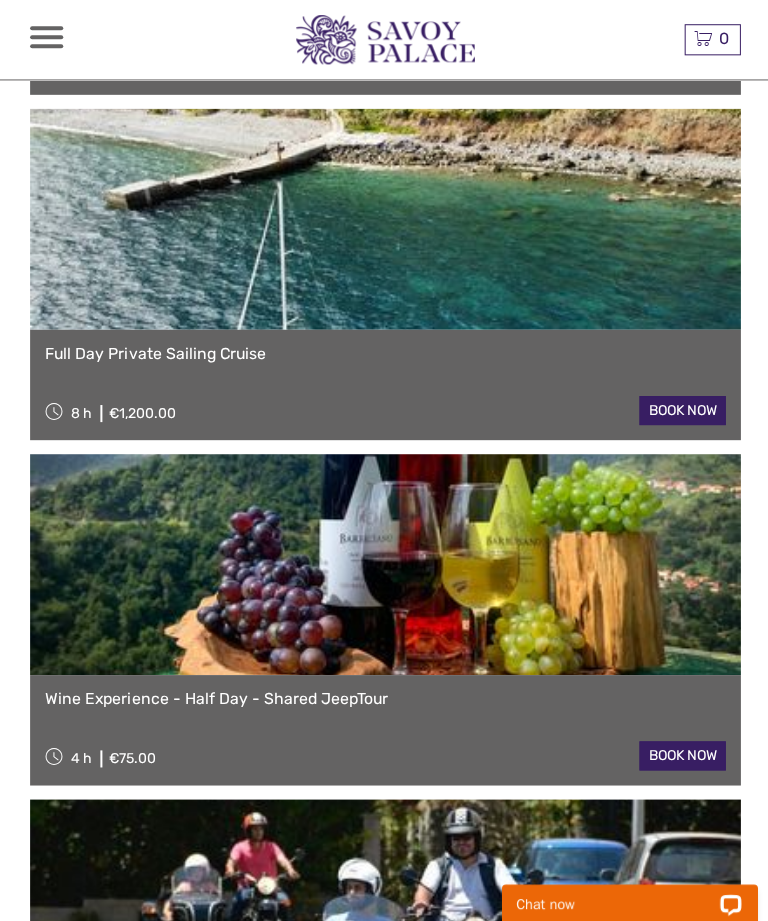 click at bounding box center [384, 562] 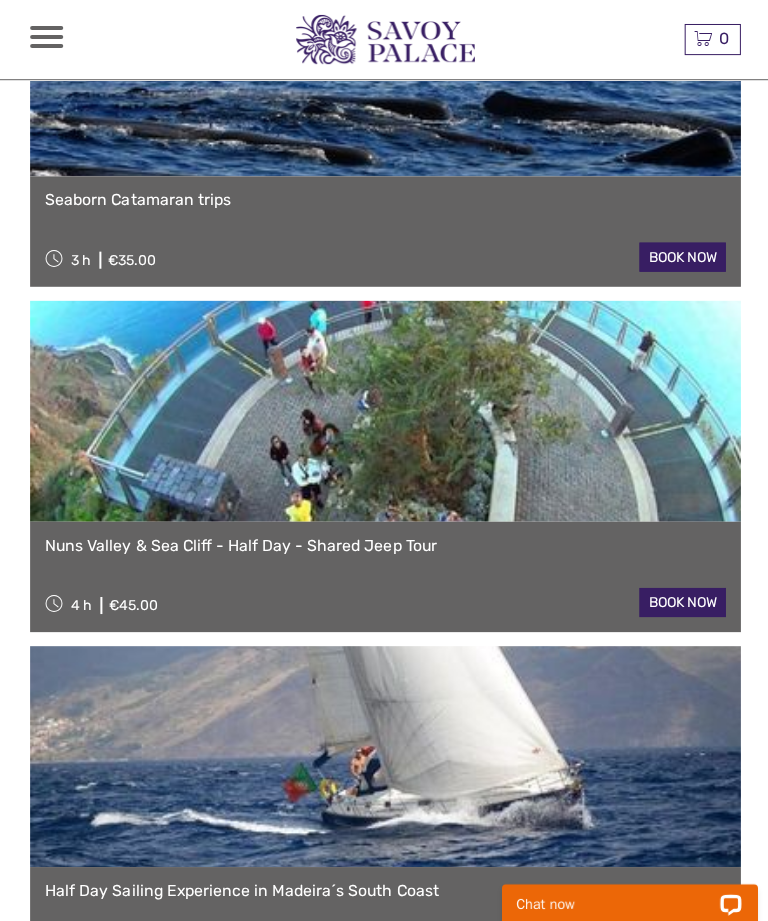 scroll, scrollTop: 2451, scrollLeft: 0, axis: vertical 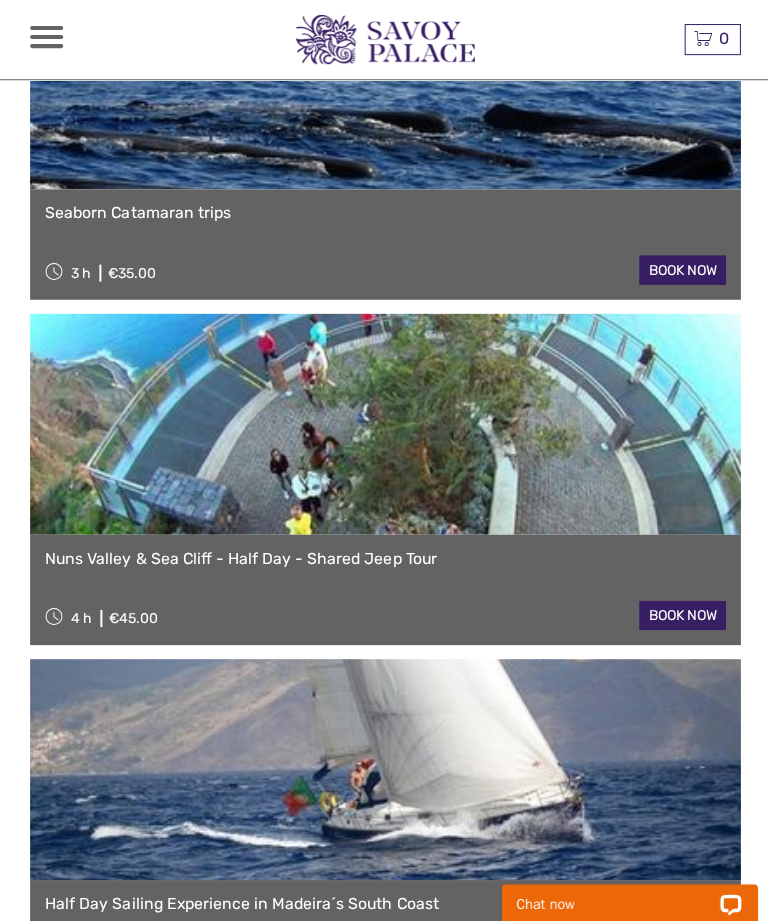 click at bounding box center [384, 423] 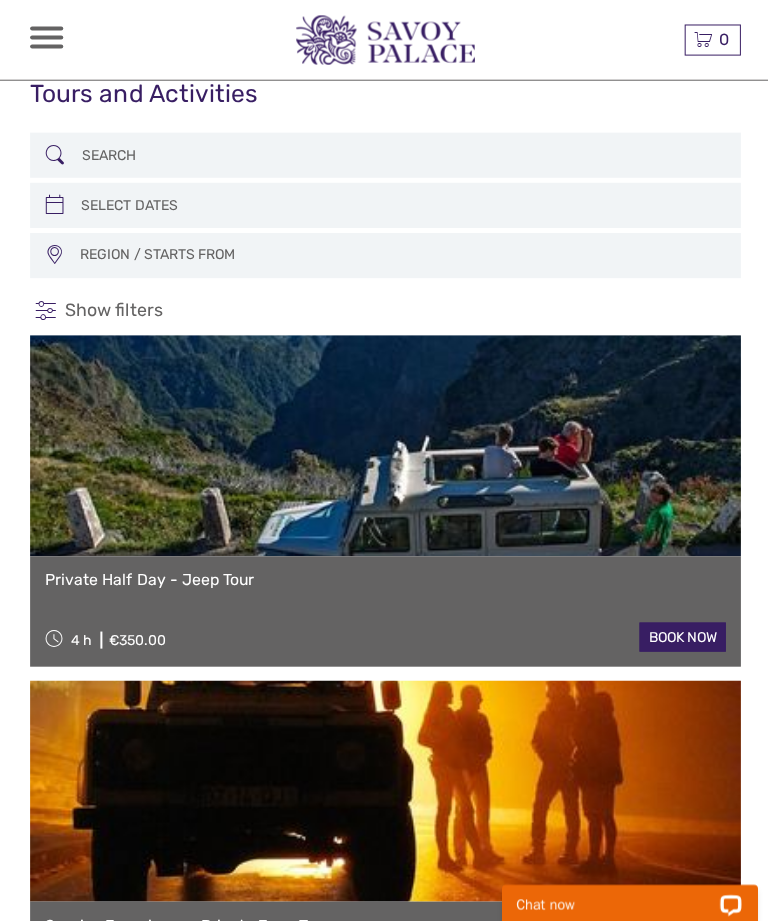 scroll, scrollTop: 0, scrollLeft: 0, axis: both 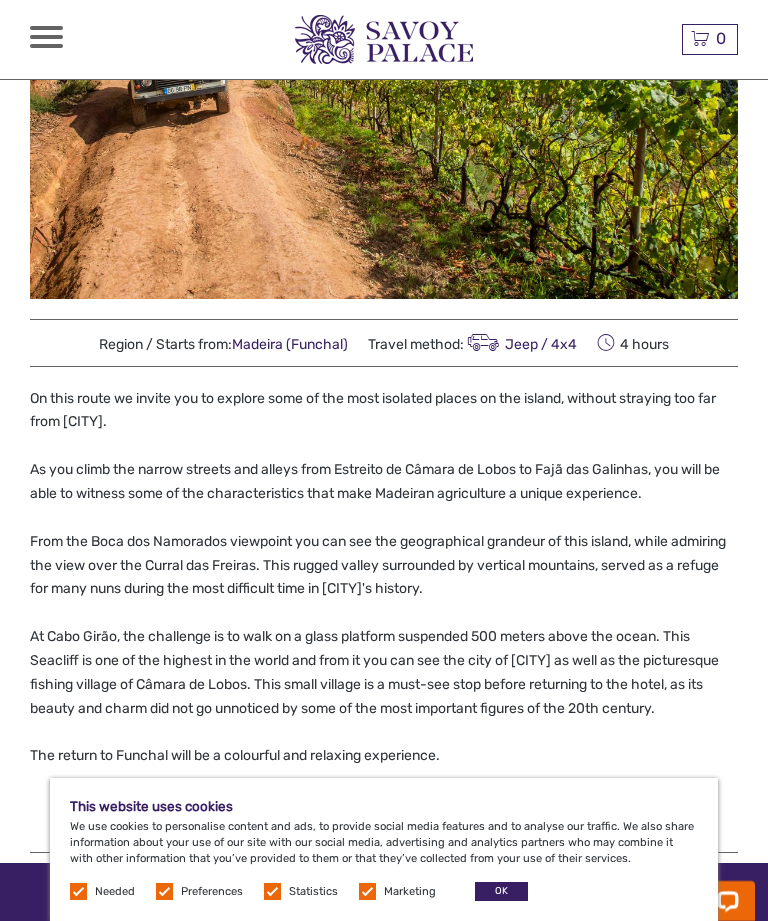 click on "At Cabo Girão, the challenge is to walk on a glass platform suspended 500 meters above the ocean. This Seacliff is one of the highest in the world and from it you can see the city of [CITY] as well as the picturesque fishing village of Câmara de Lobos. This small village is a must-see stop before returning to the hotel, as its beauty and charm did not go unnoticed by some of the most important figures of the 20th century." at bounding box center (384, 672) 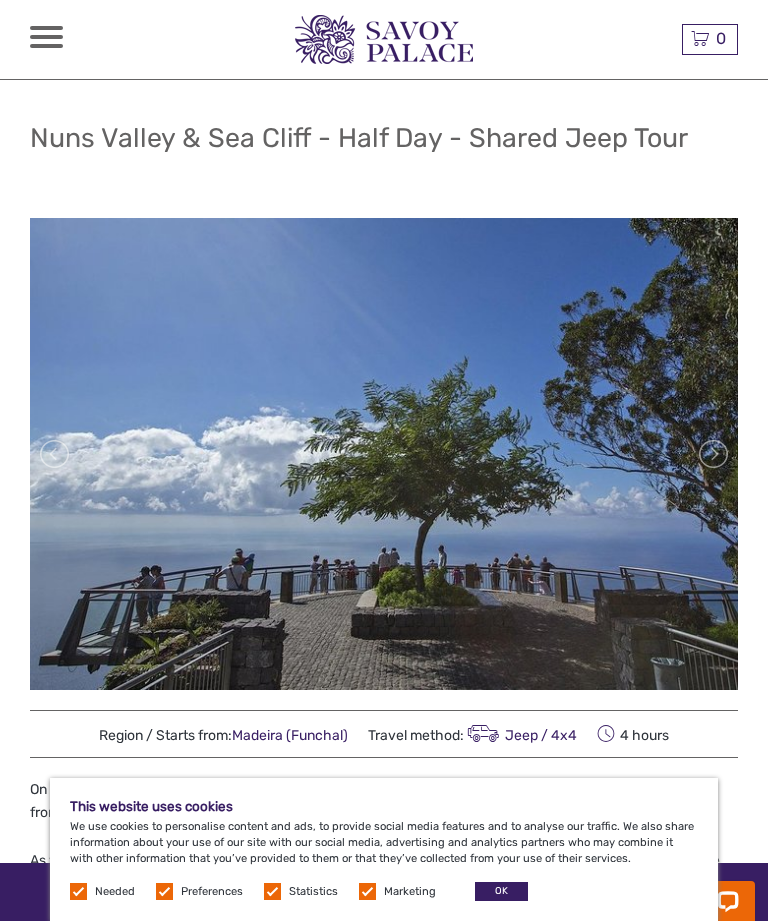 scroll, scrollTop: 18, scrollLeft: 0, axis: vertical 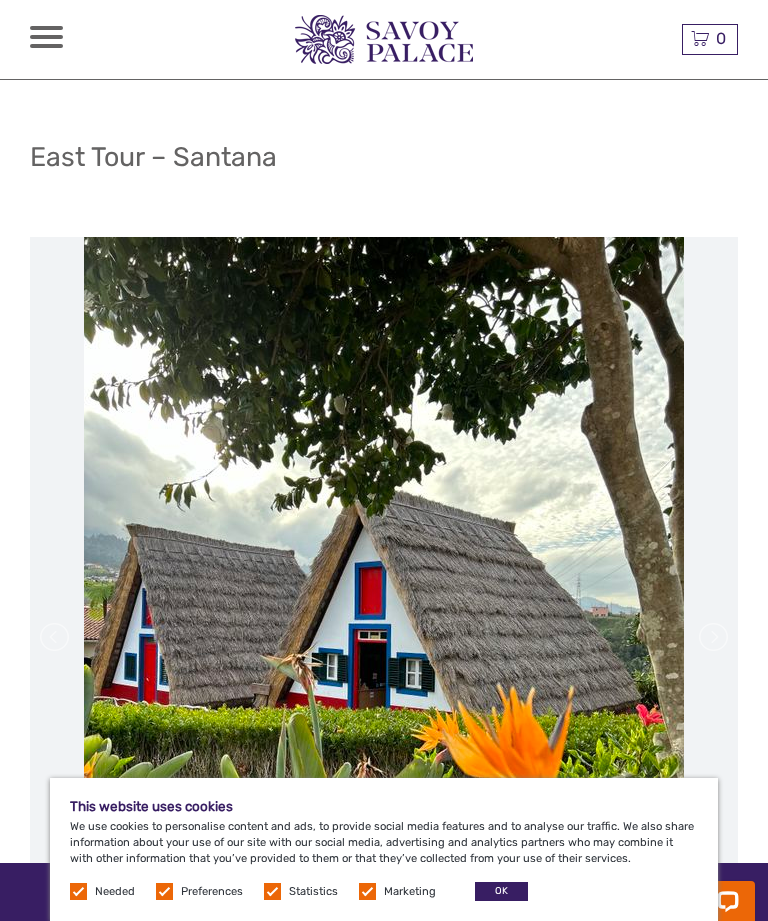 click on "OK" at bounding box center [501, 891] 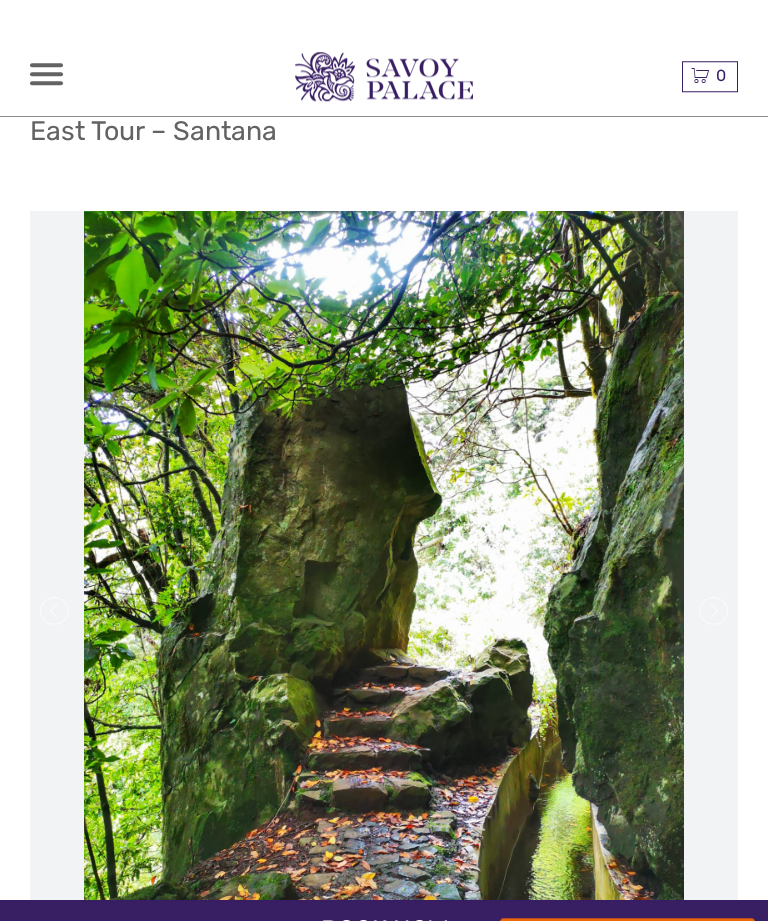 scroll, scrollTop: 0, scrollLeft: 0, axis: both 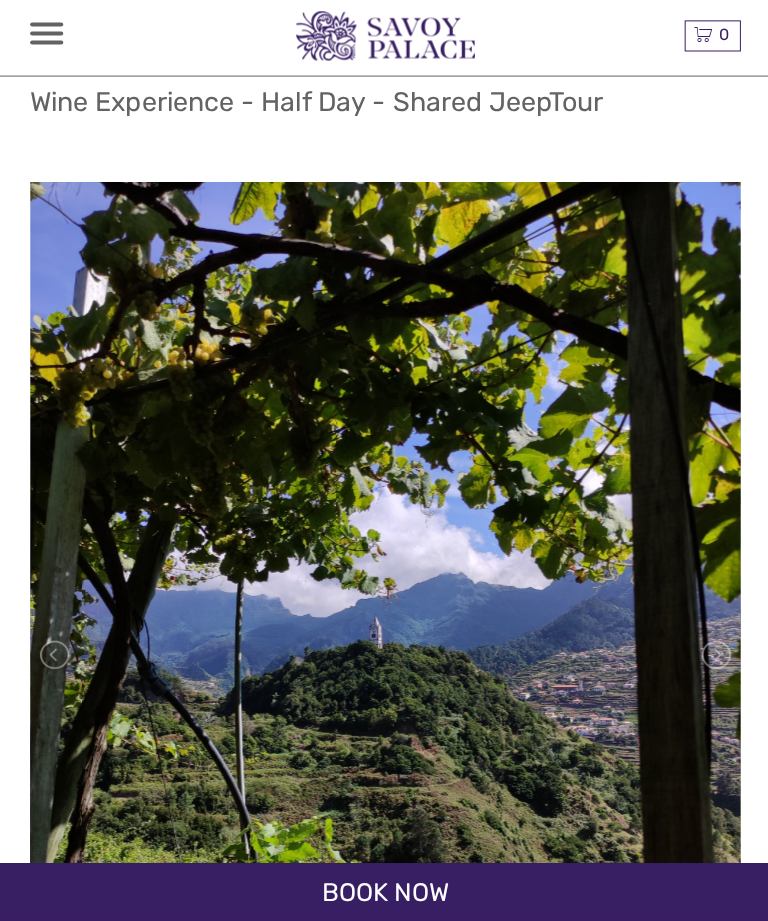 click at bounding box center (384, 656) 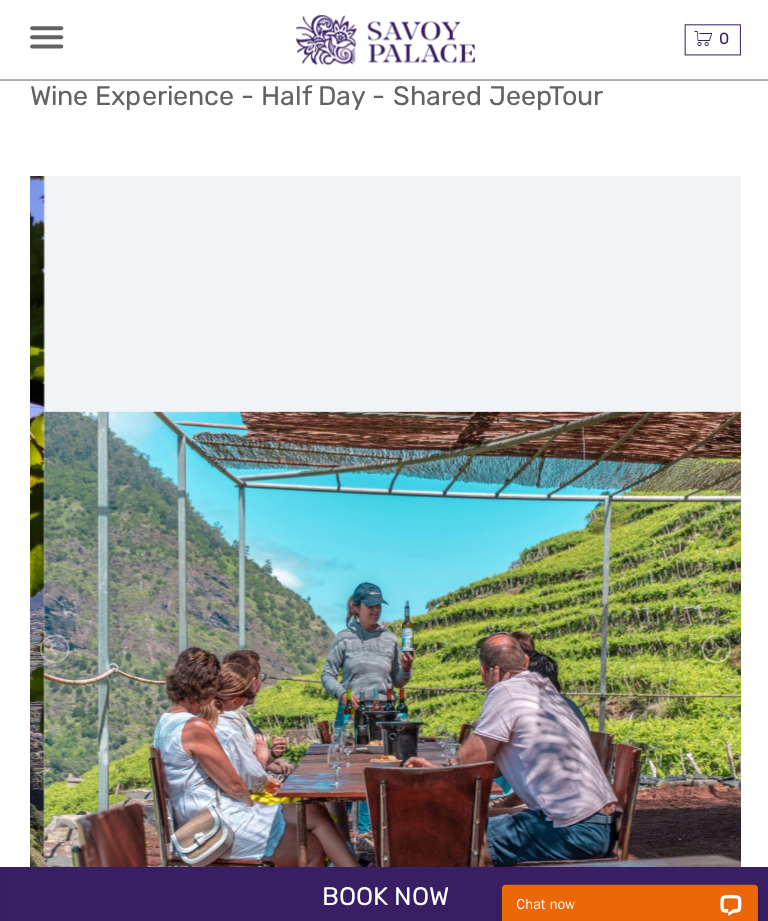 scroll, scrollTop: 0, scrollLeft: 0, axis: both 